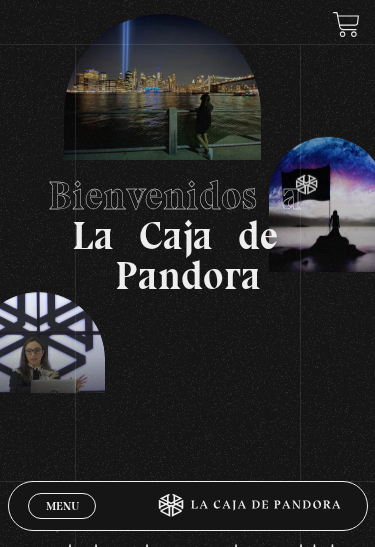 scroll, scrollTop: 0, scrollLeft: 0, axis: both 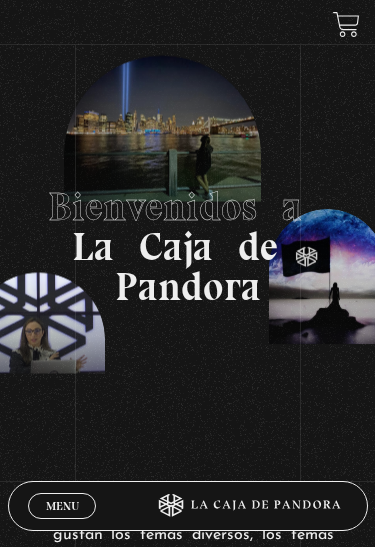 click on "Bienvenidos a    La Caja de Pandora" at bounding box center (187, 246) 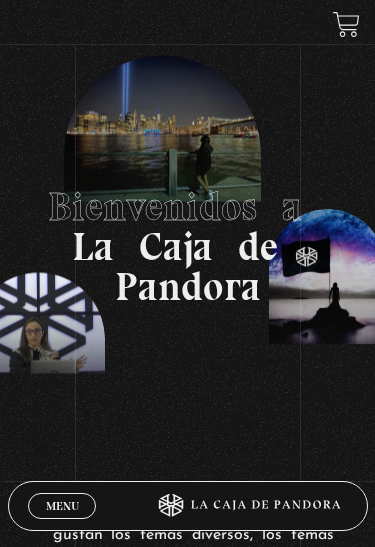 click on "Menu Cerrar" at bounding box center [62, 506] 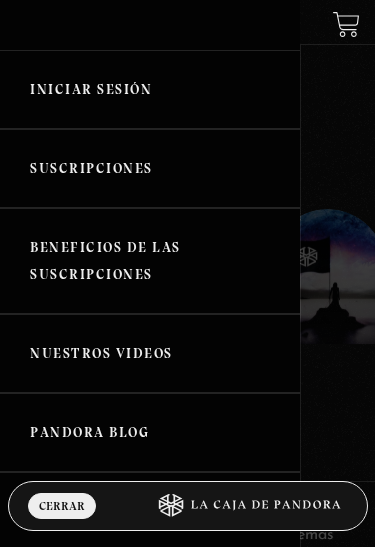scroll, scrollTop: 0, scrollLeft: 0, axis: both 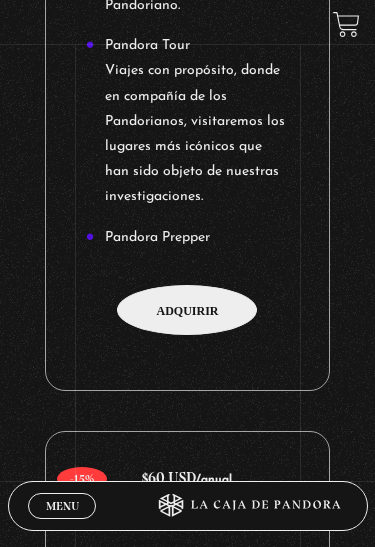 click on "Adquirir" at bounding box center [187, 310] 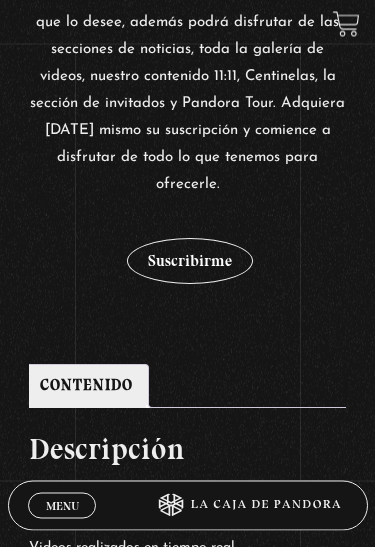 scroll, scrollTop: 663, scrollLeft: 0, axis: vertical 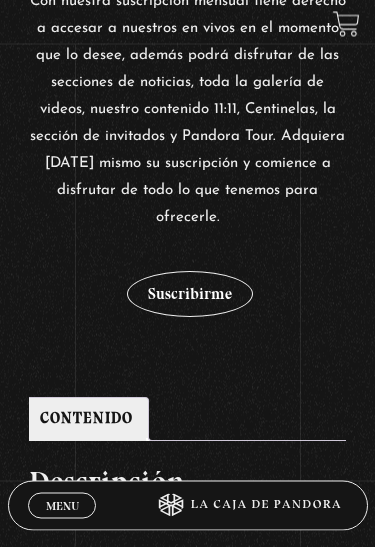 click on "Suscribirme" at bounding box center (190, 295) 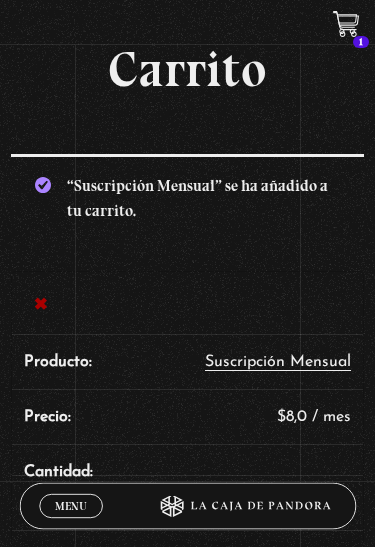 scroll, scrollTop: 0, scrollLeft: 0, axis: both 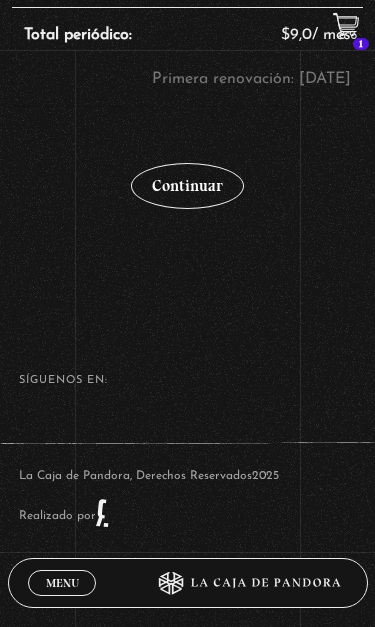 click on "Continuar" at bounding box center (187, 186) 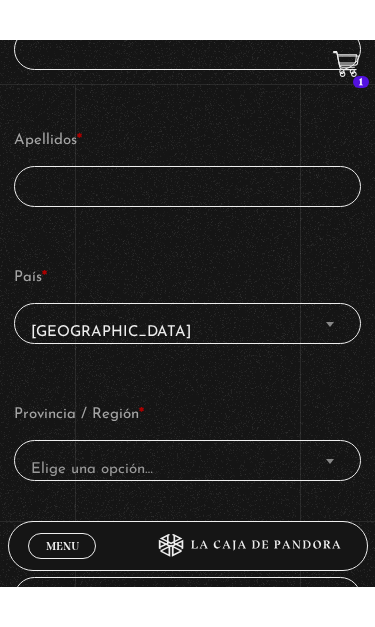 scroll, scrollTop: 379, scrollLeft: 0, axis: vertical 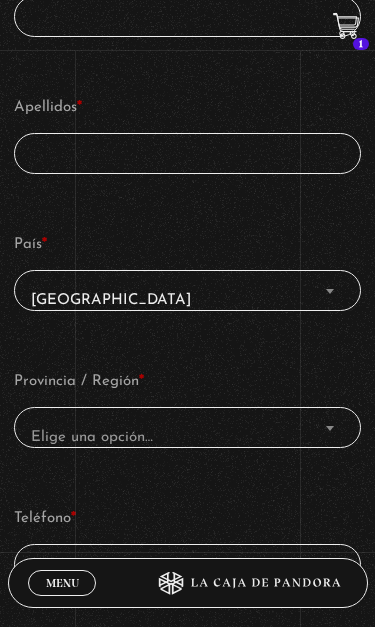 click at bounding box center (330, 291) 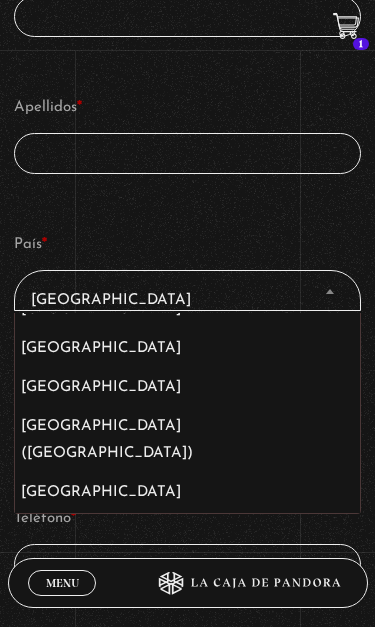 scroll, scrollTop: 2578, scrollLeft: 0, axis: vertical 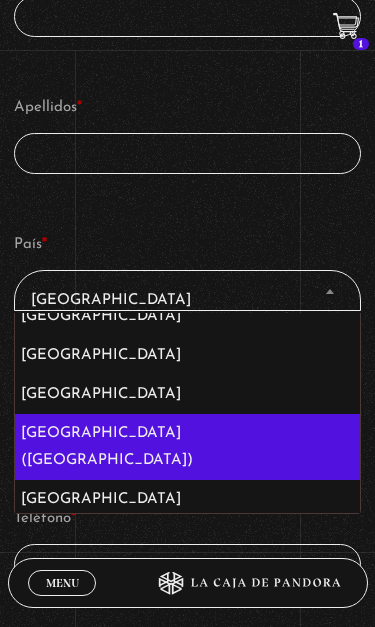select on "US" 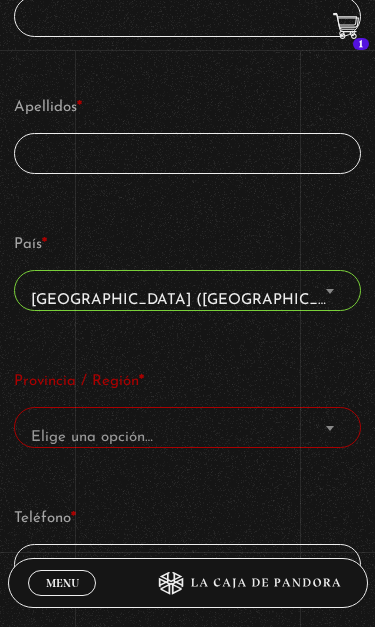 click at bounding box center (330, 428) 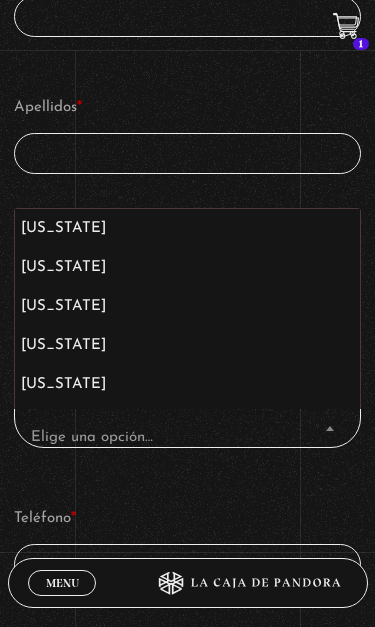 scroll, scrollTop: 1219, scrollLeft: 0, axis: vertical 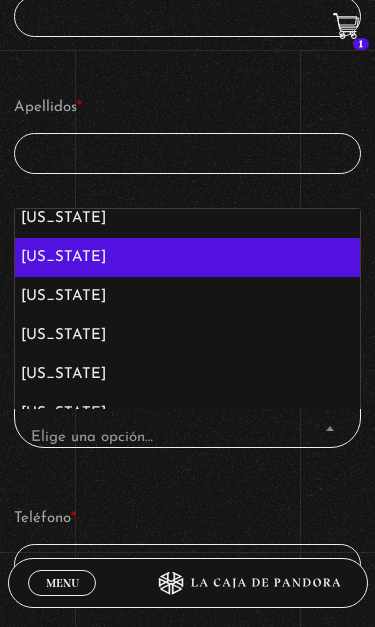select on "NY" 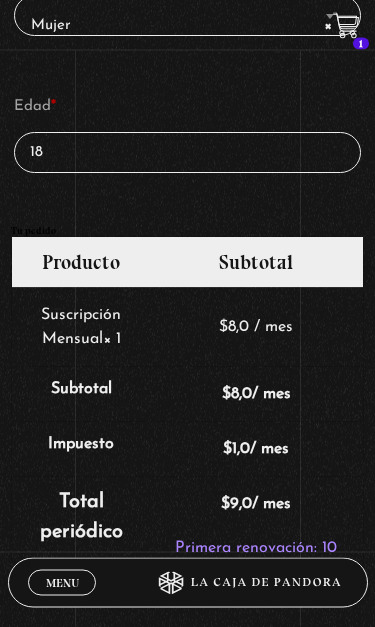 click on "18" at bounding box center (187, 153) 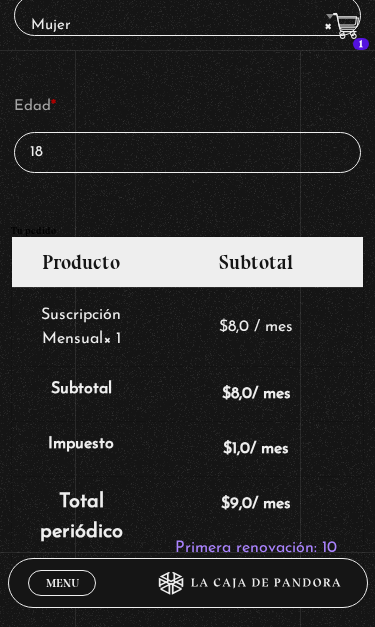 scroll, scrollTop: 1559, scrollLeft: 0, axis: vertical 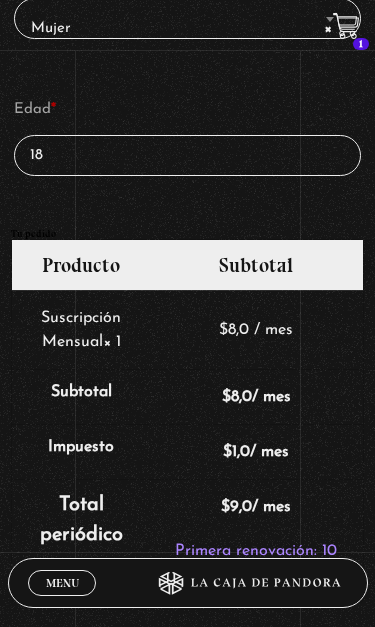 type on "1" 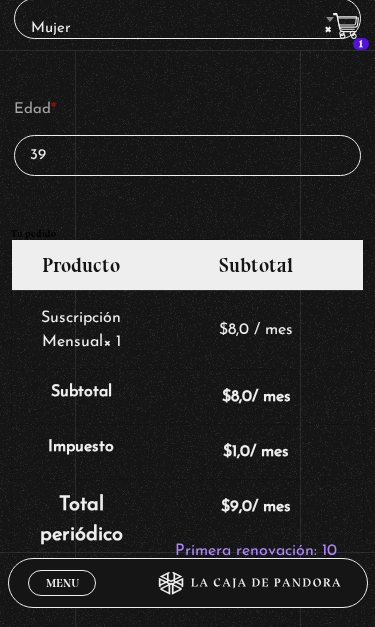 type on "39" 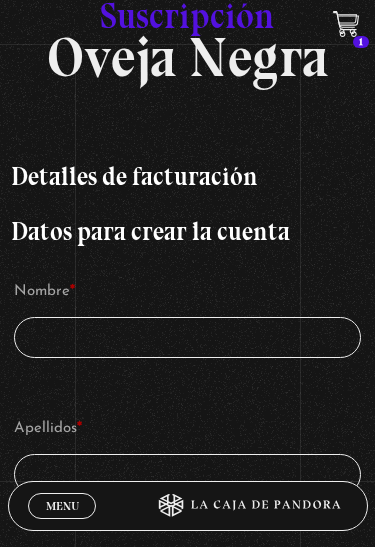scroll, scrollTop: 51, scrollLeft: 0, axis: vertical 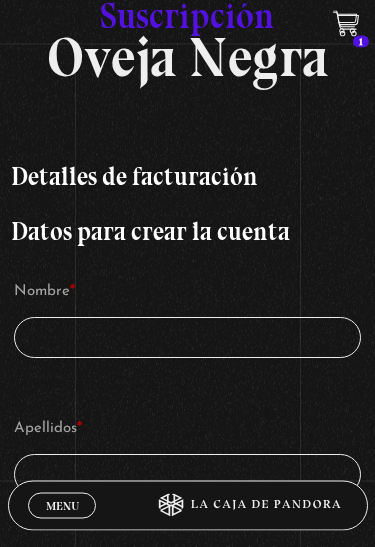 click on "Menu" at bounding box center [62, 506] 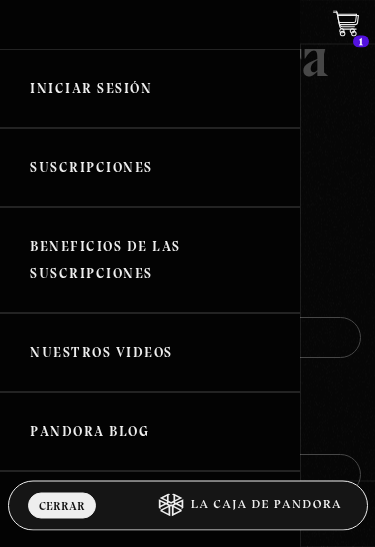scroll, scrollTop: 52, scrollLeft: 0, axis: vertical 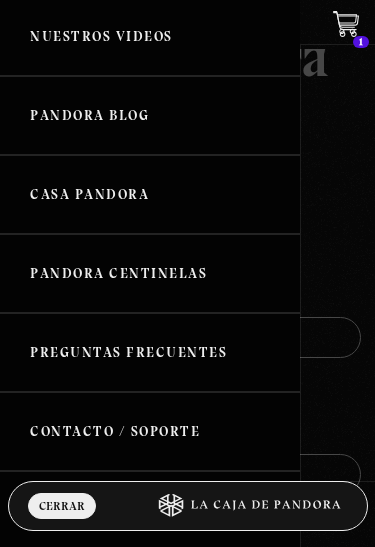 click on "Pandora Centinelas" at bounding box center [150, 273] 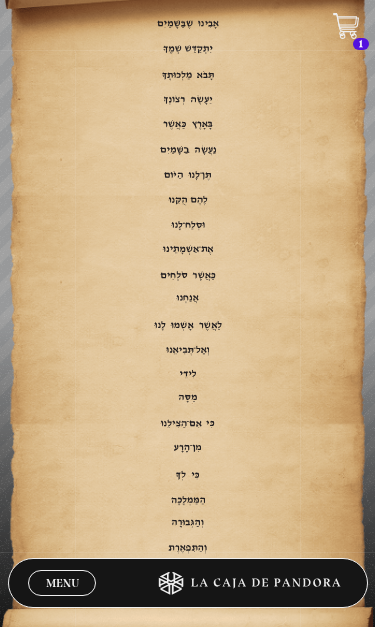 scroll, scrollTop: 4556, scrollLeft: 0, axis: vertical 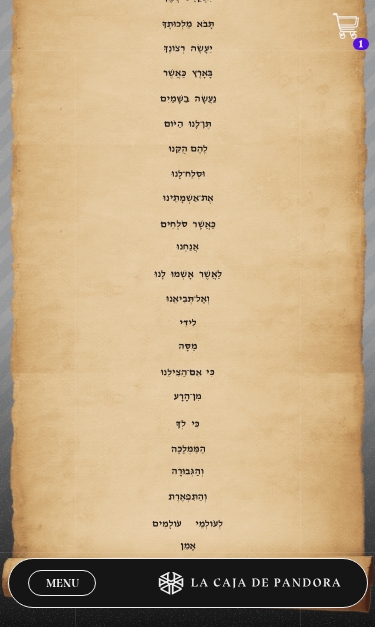 click on "Por los siglos de los siglos" at bounding box center (187, 525) 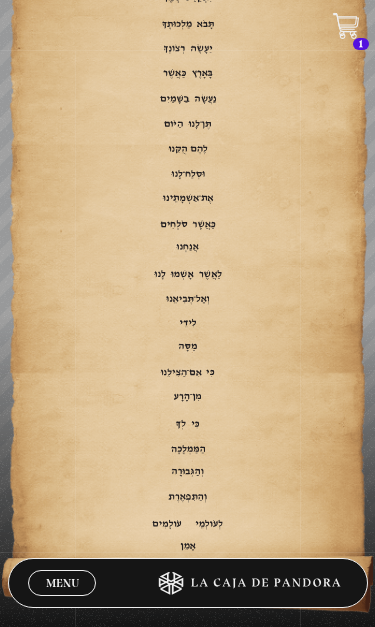click on "Por los siglos de los siglos" at bounding box center (187, 525) 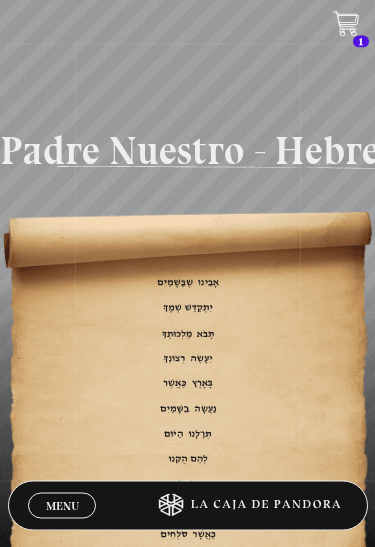 scroll, scrollTop: 4174, scrollLeft: 0, axis: vertical 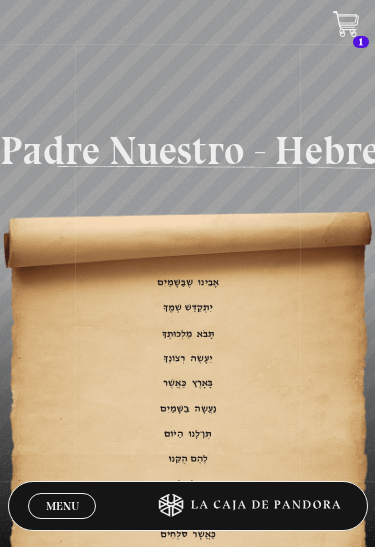 click on "Y la gloria" at bounding box center [187, 810] 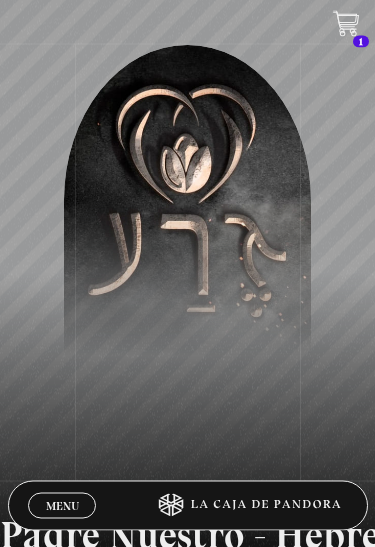 scroll, scrollTop: 3789, scrollLeft: 0, axis: vertical 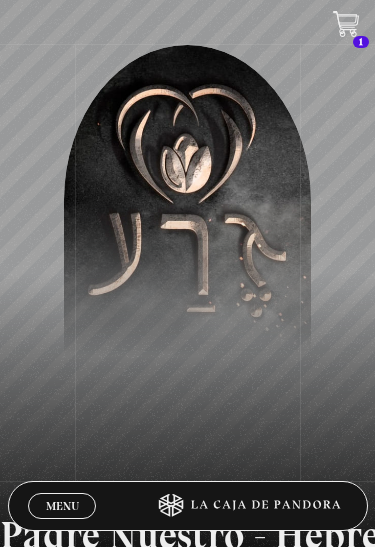 click on "Padre nuestro que estás en los cielos" at bounding box center (187, 670) 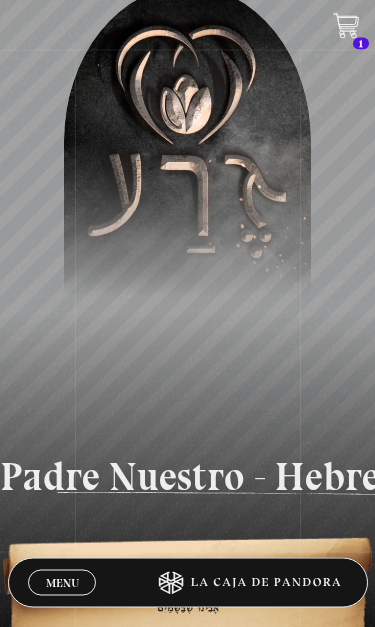 scroll, scrollTop: 3923, scrollLeft: 0, axis: vertical 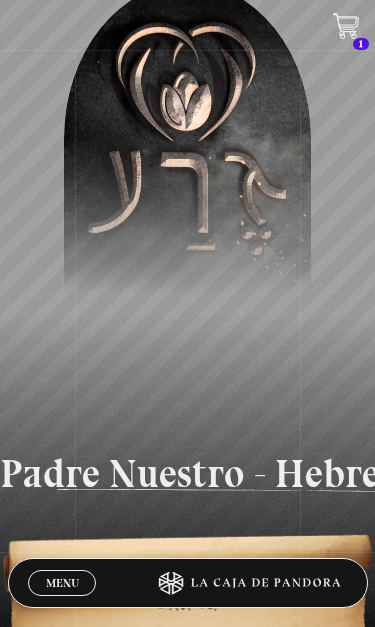 click on "Así en la tierra" at bounding box center (187, 708) 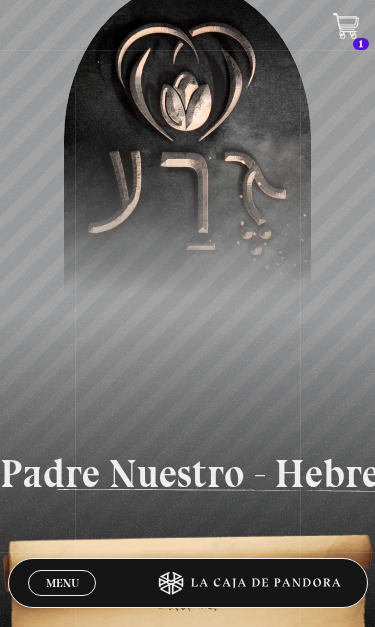 click on "Nuestras deudas" at bounding box center (187, 833) 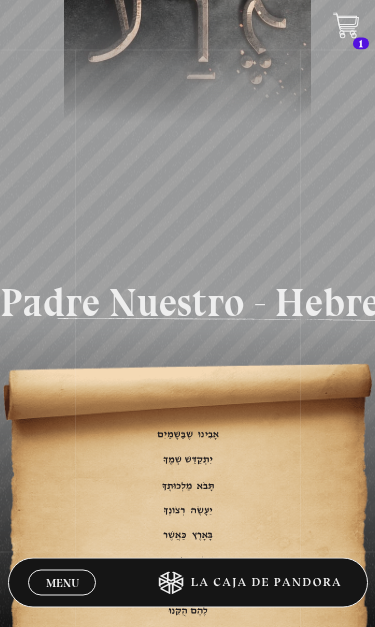 scroll, scrollTop: 4094, scrollLeft: 0, axis: vertical 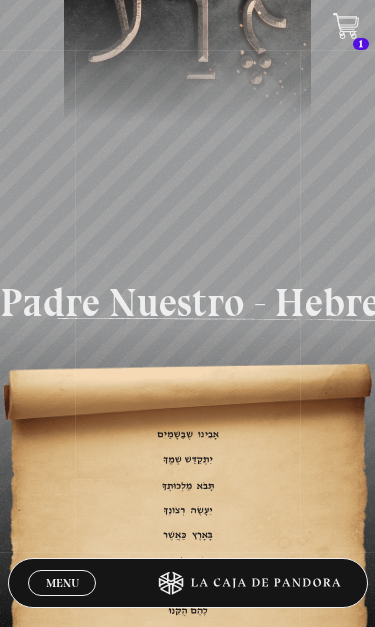 click on "Caer en" at bounding box center [187, 787] 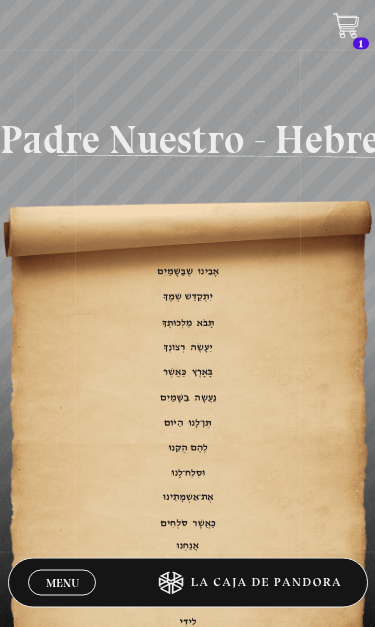 scroll, scrollTop: 4257, scrollLeft: 0, axis: vertical 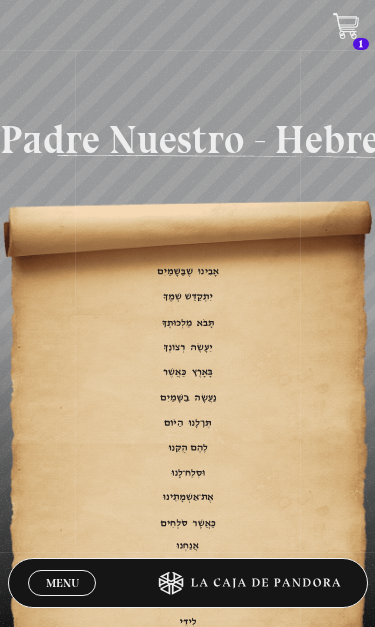 click on "Por los siglos de los siglos" at bounding box center [187, 824] 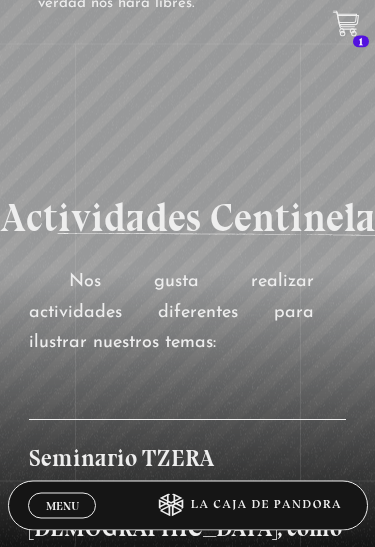 scroll, scrollTop: 3119, scrollLeft: 0, axis: vertical 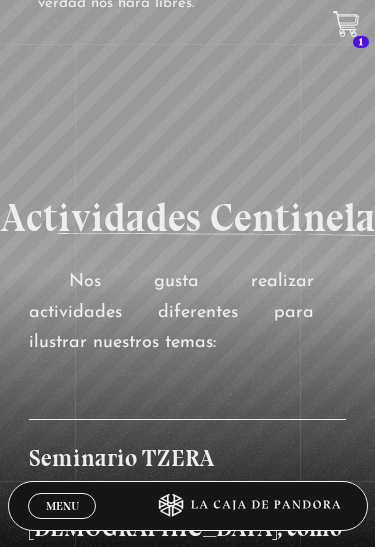 click at bounding box center [187, 870] 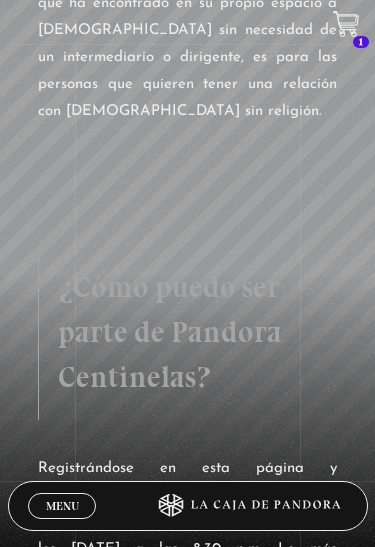 scroll, scrollTop: 2463, scrollLeft: 0, axis: vertical 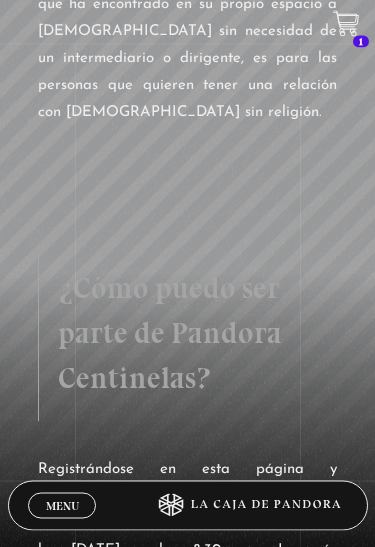 click on "Menu" at bounding box center (62, 506) 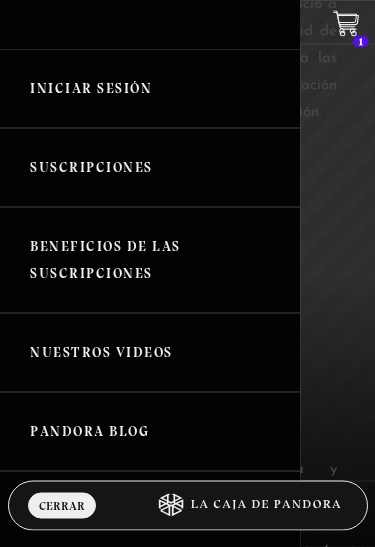 scroll, scrollTop: 2464, scrollLeft: 0, axis: vertical 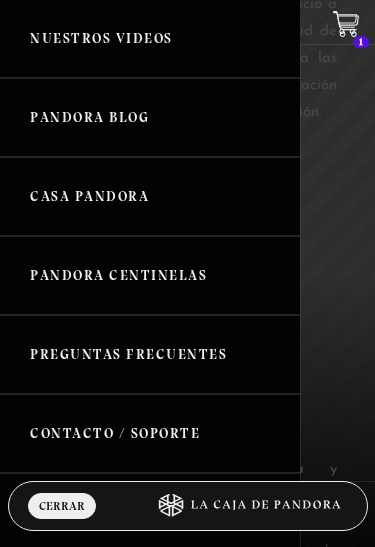 click on "Pandora Blog" at bounding box center [150, 117] 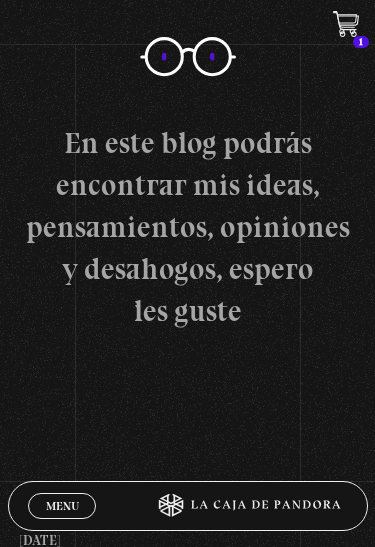 scroll, scrollTop: 299, scrollLeft: 0, axis: vertical 